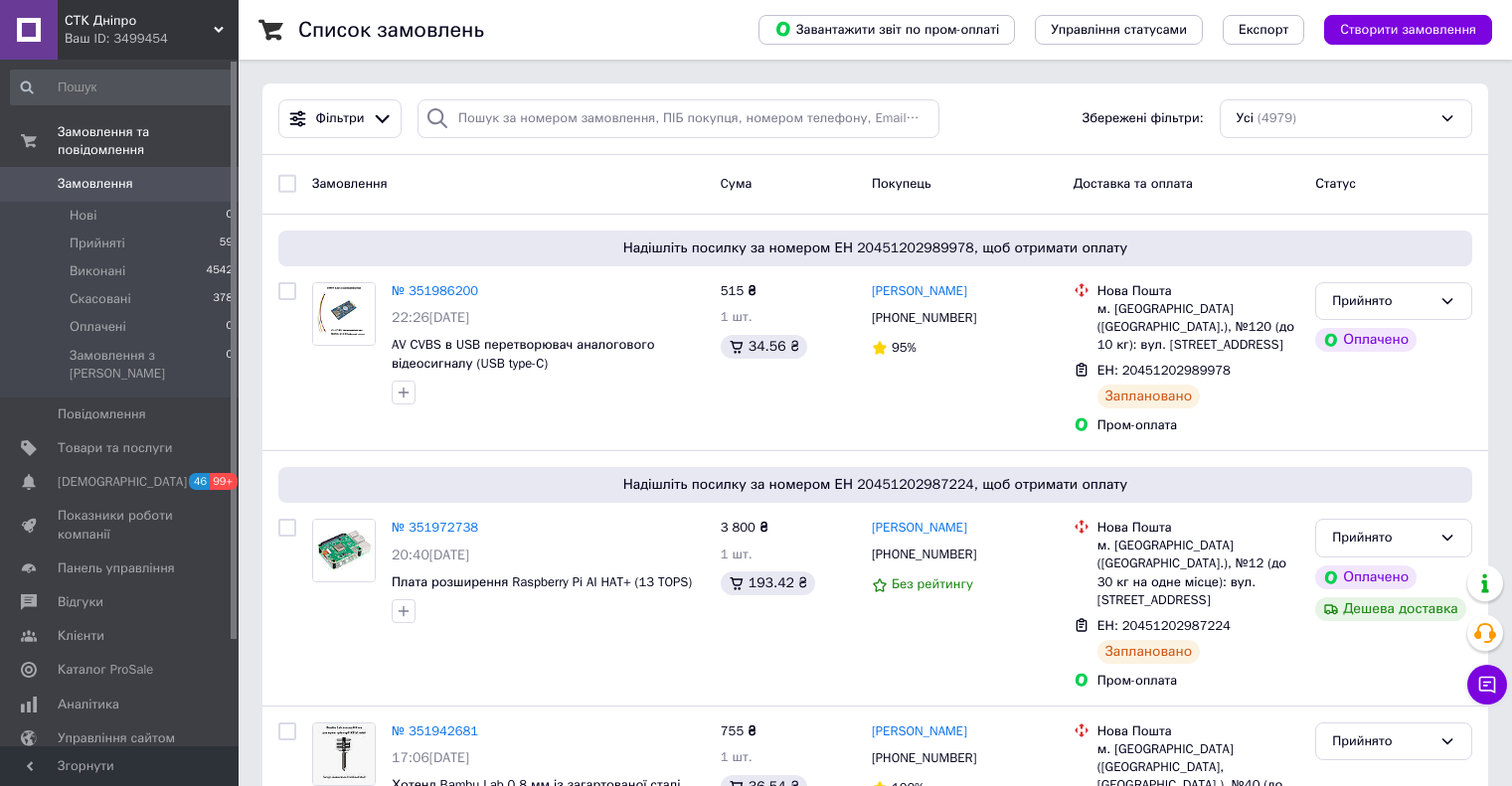 scroll, scrollTop: 0, scrollLeft: 0, axis: both 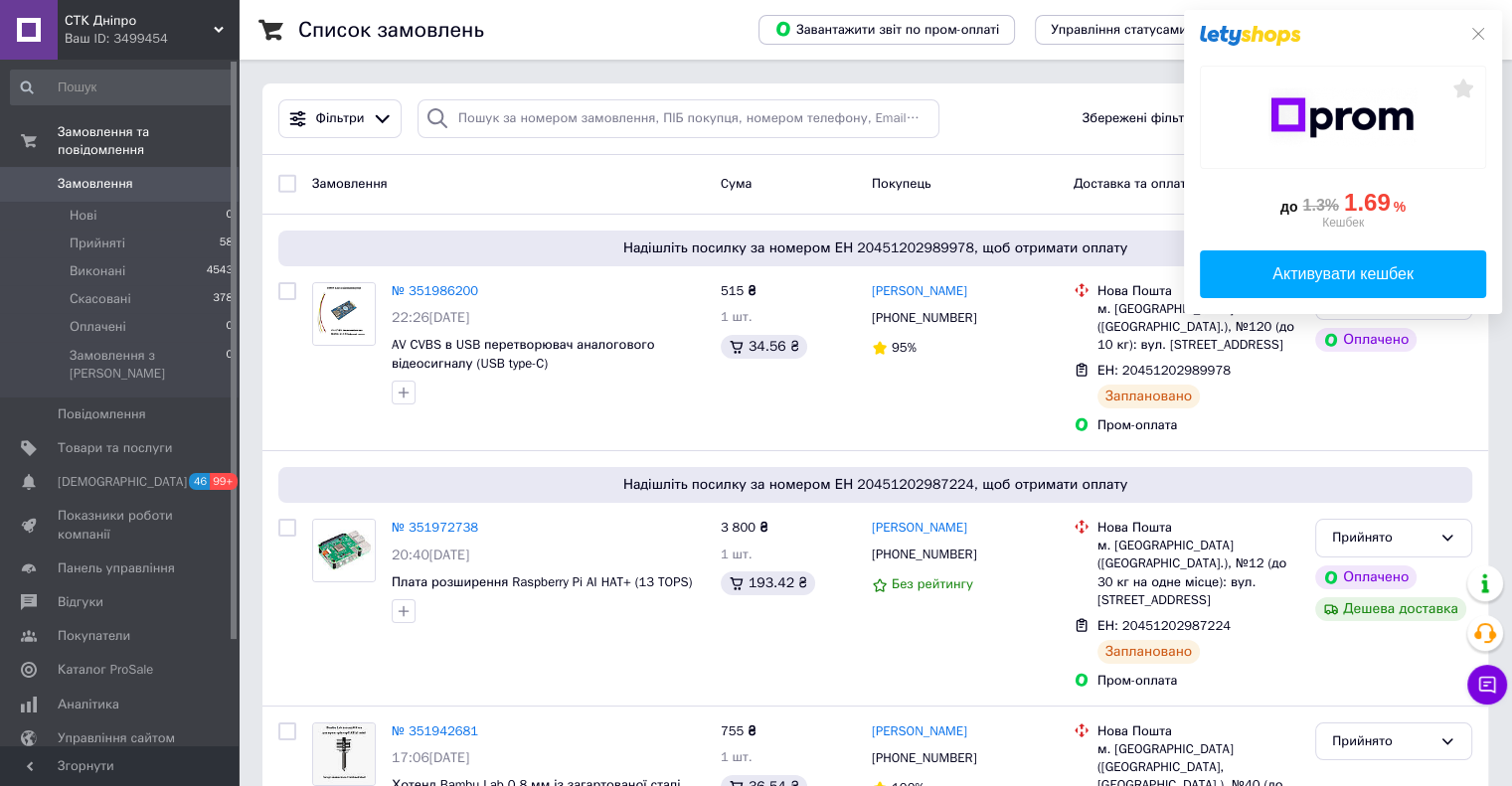 drag, startPoint x: 1471, startPoint y: 34, endPoint x: 1460, endPoint y: 7, distance: 29.15476 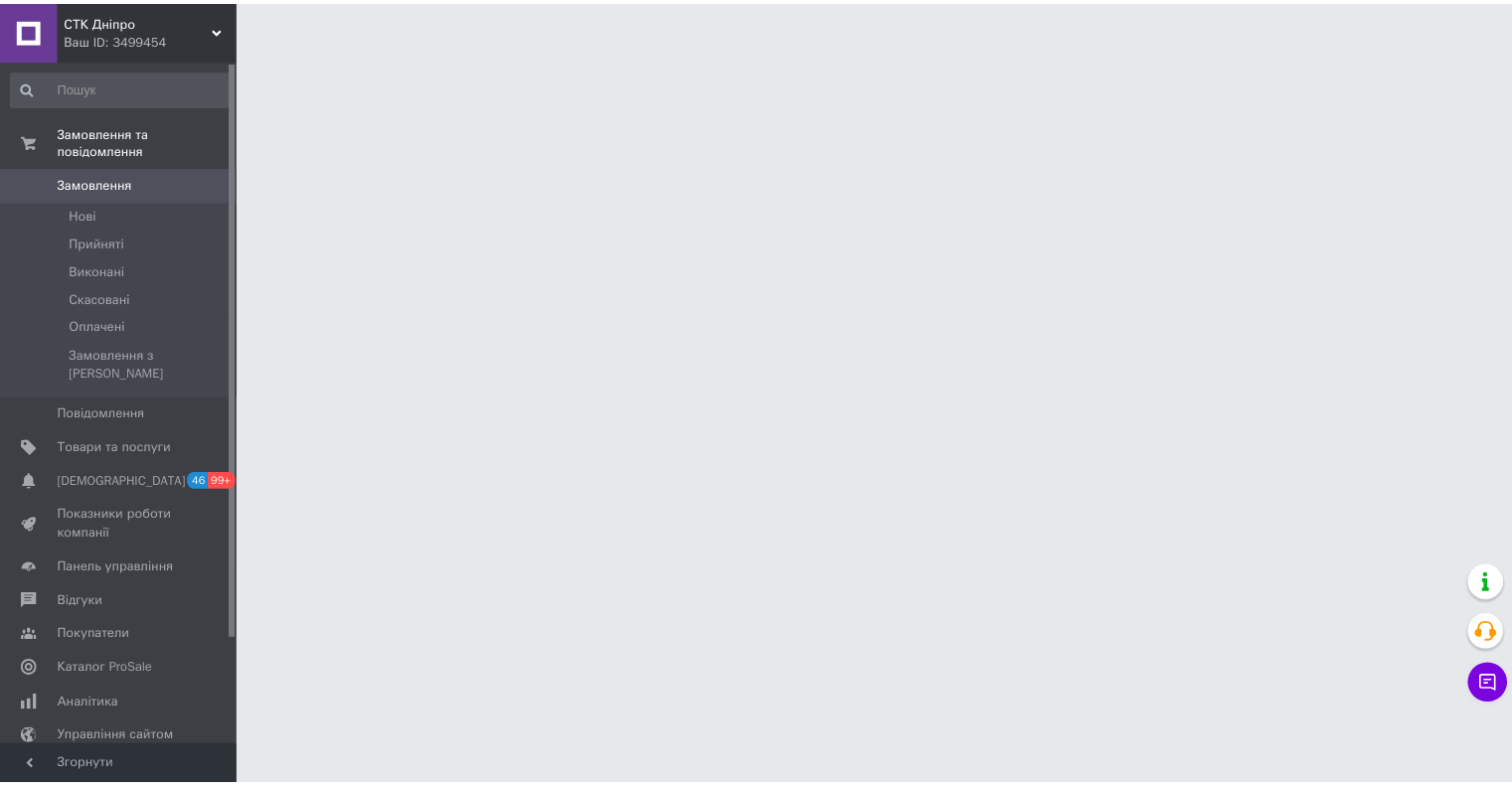 scroll, scrollTop: 0, scrollLeft: 0, axis: both 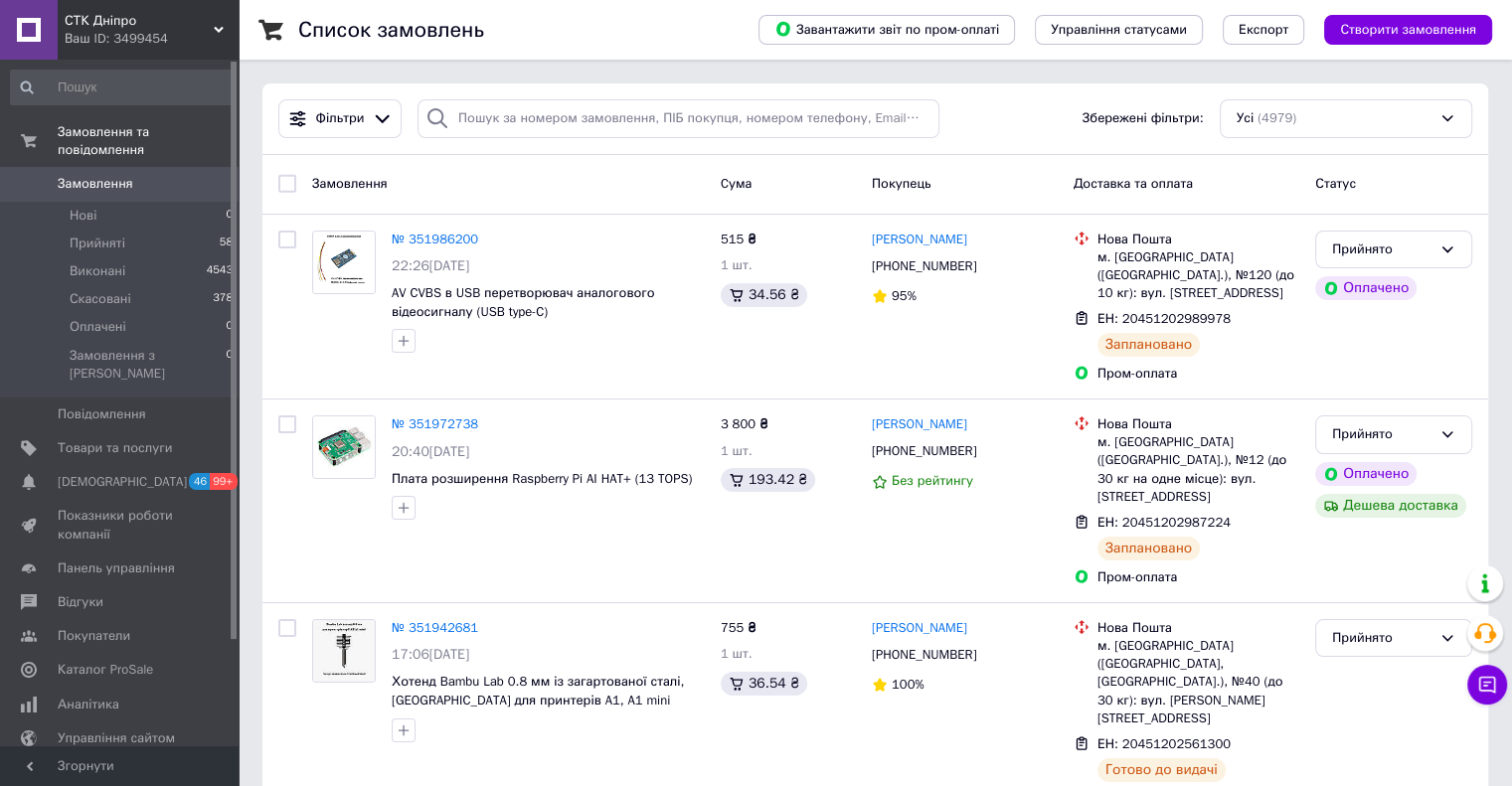 drag, startPoint x: 234, startPoint y: 106, endPoint x: 239, endPoint y: 77, distance: 29.427878 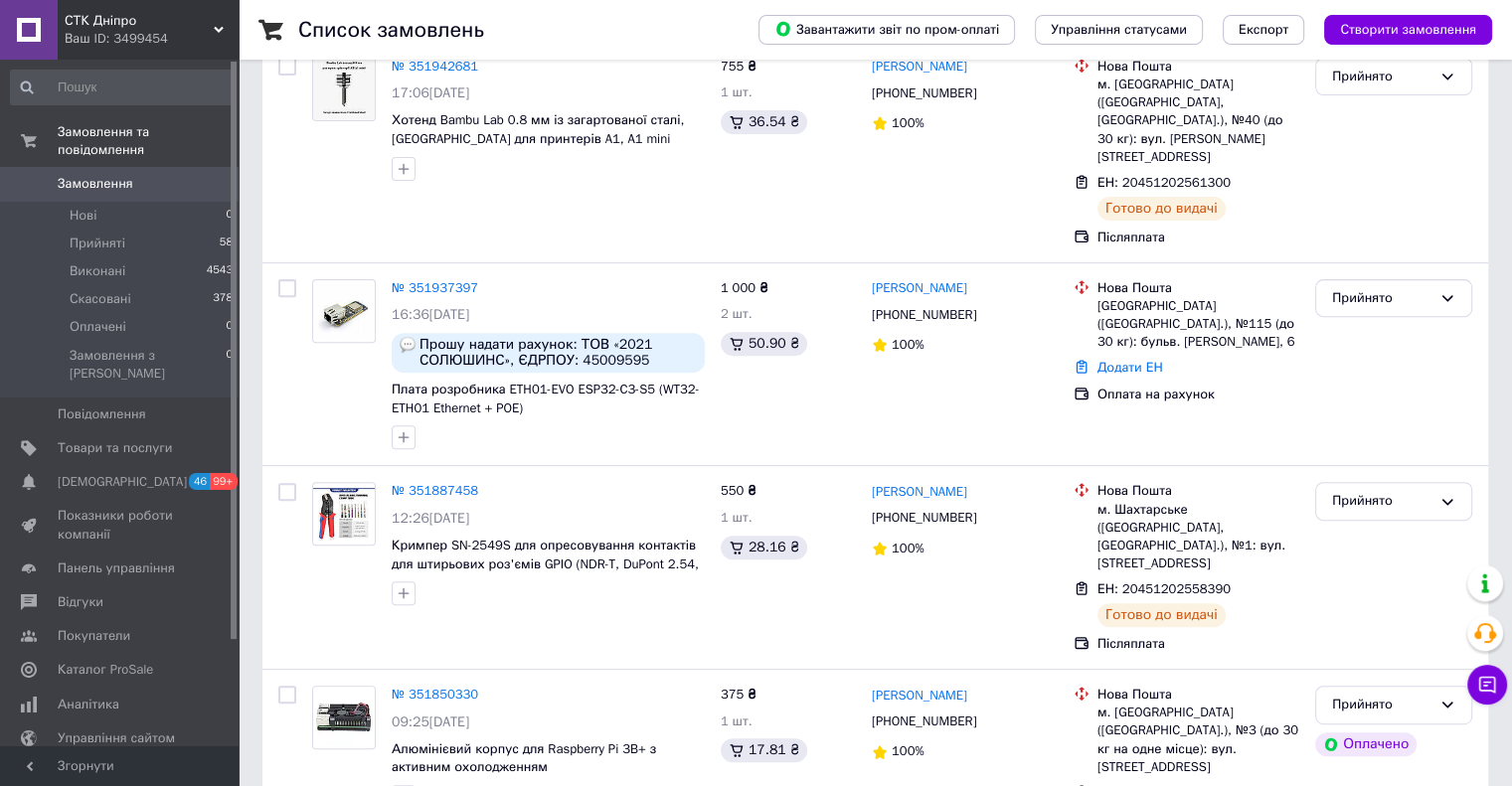 scroll, scrollTop: 696, scrollLeft: 0, axis: vertical 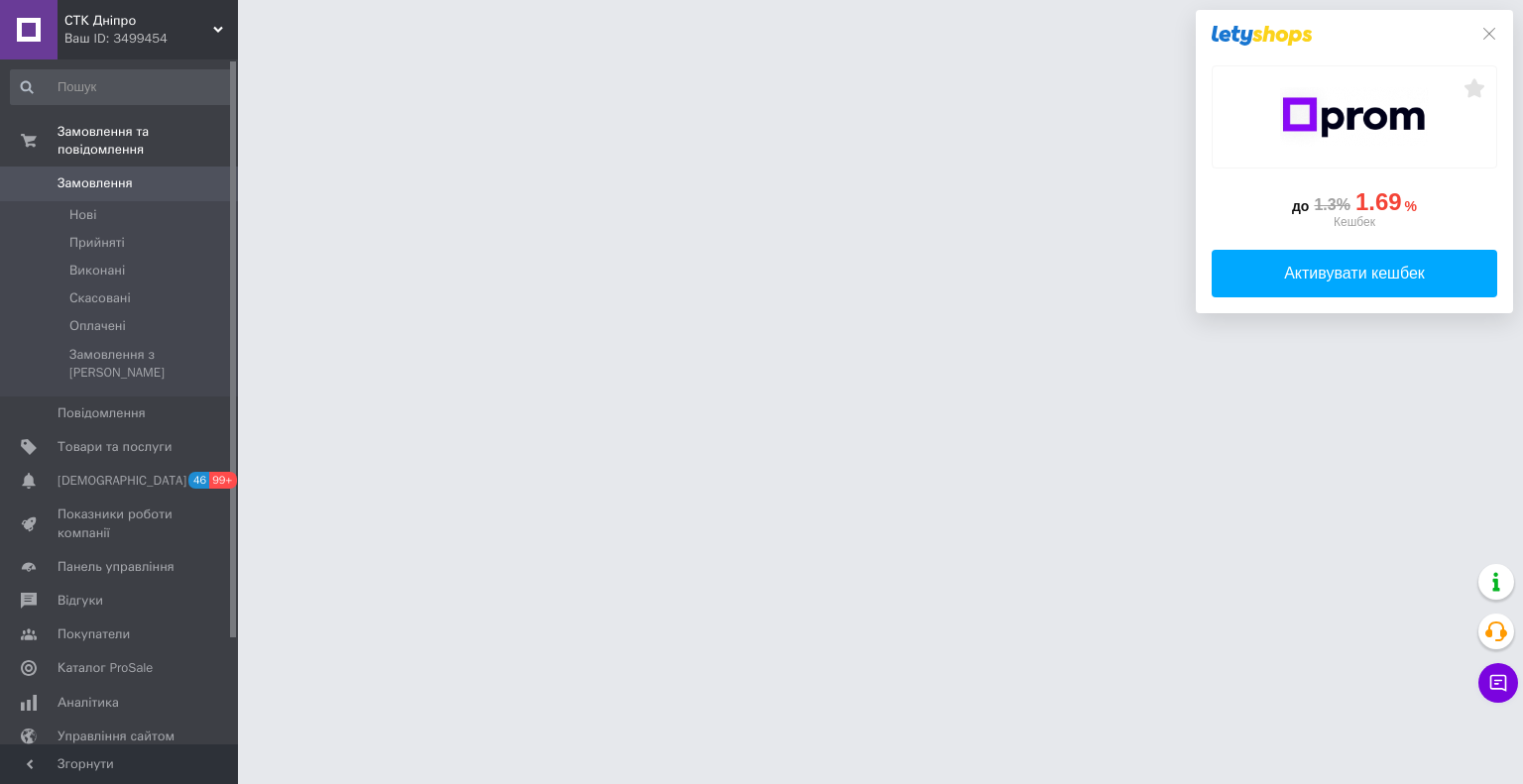 drag, startPoint x: 233, startPoint y: 94, endPoint x: 226, endPoint y: 73, distance: 22.135944 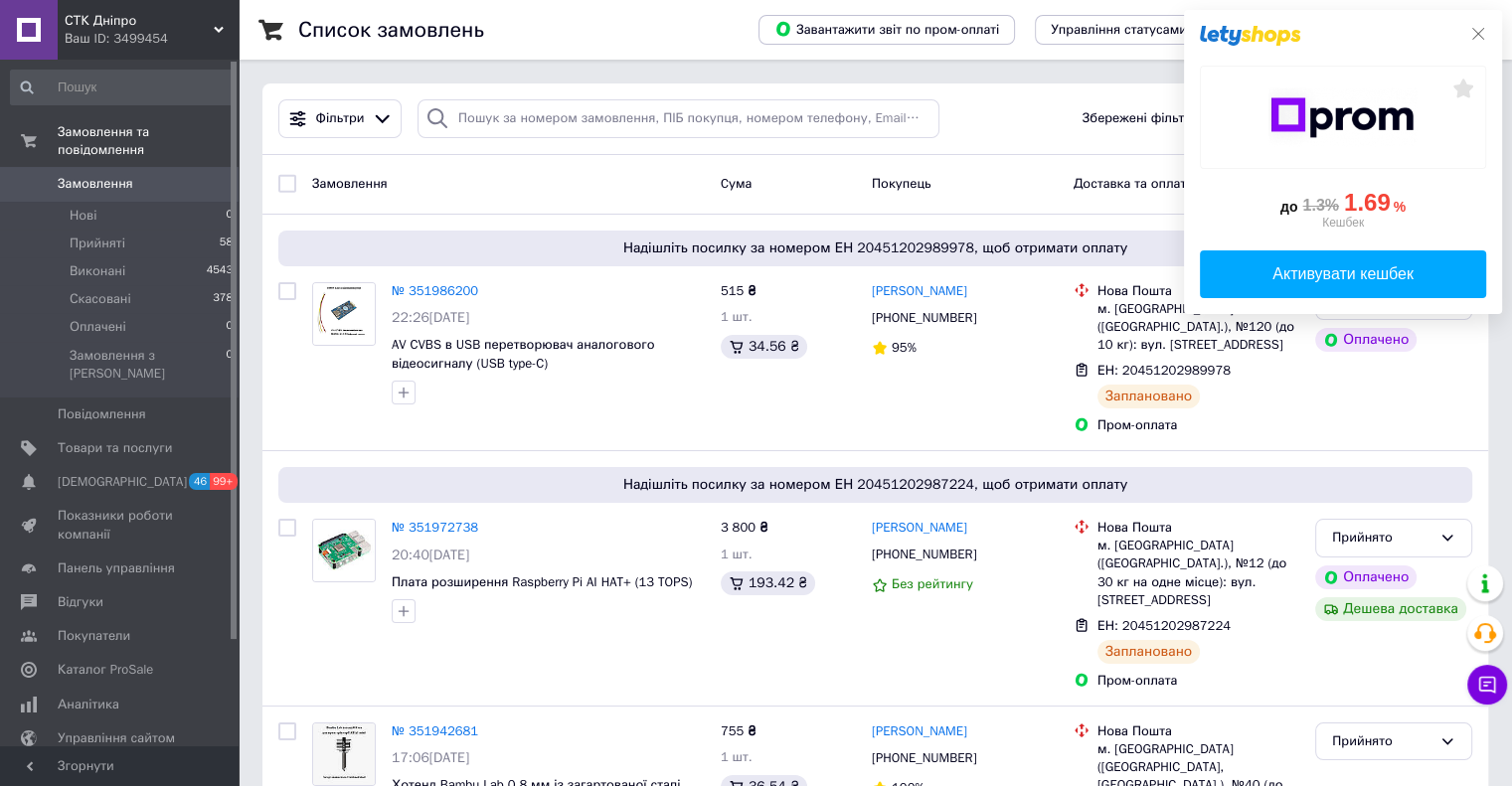 click 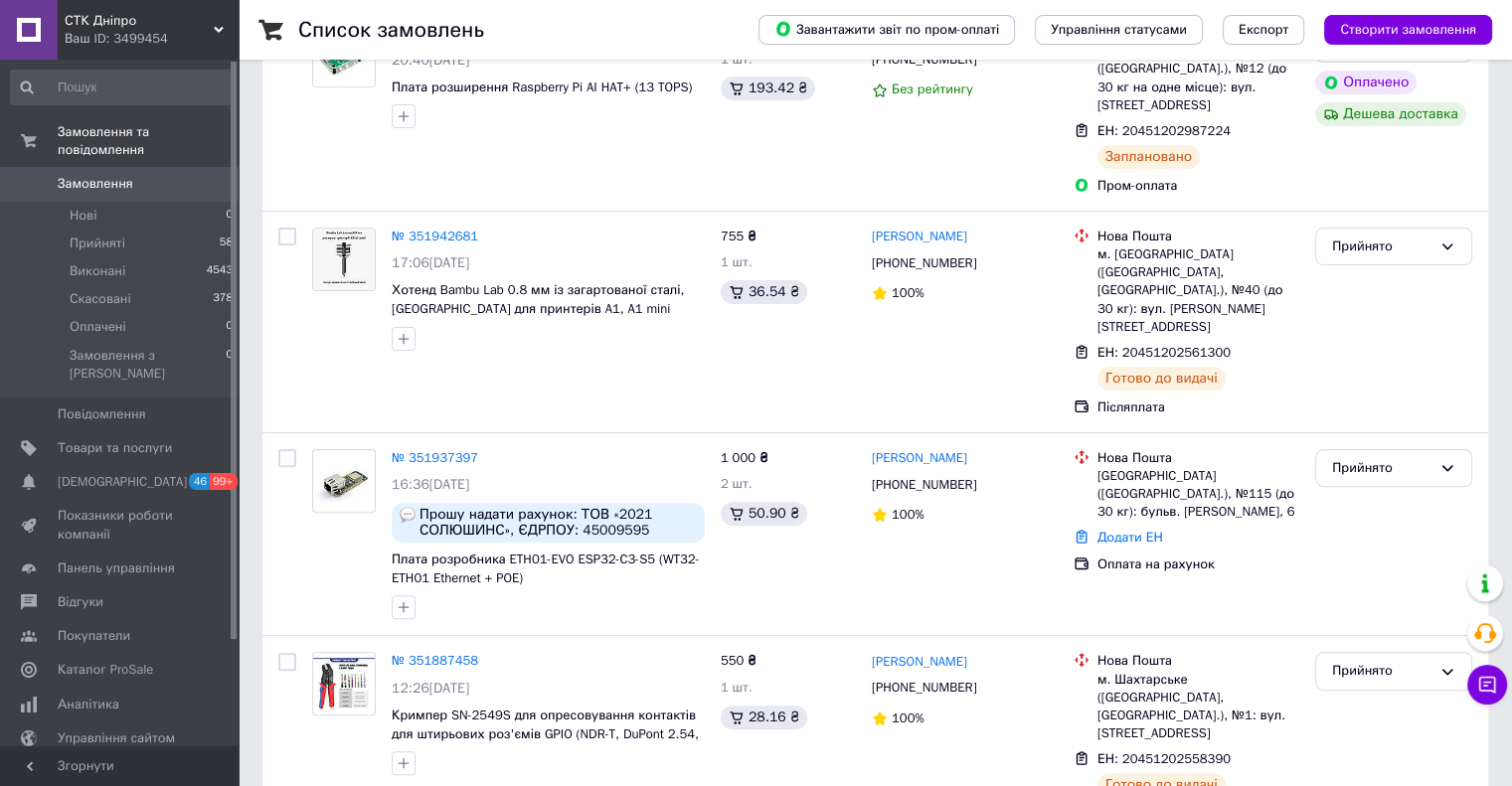 scroll, scrollTop: 497, scrollLeft: 0, axis: vertical 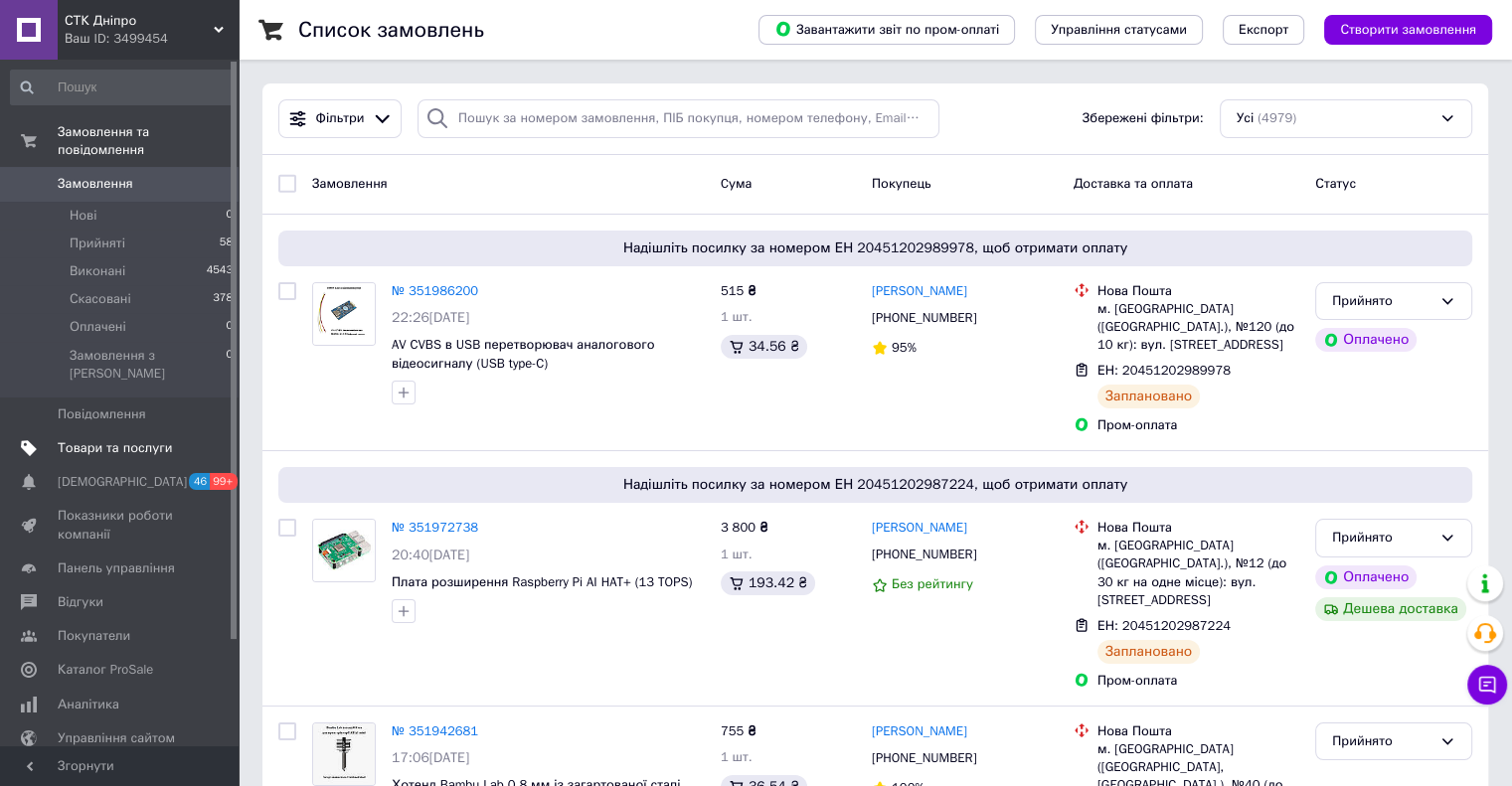 click on "Товари та послуги" at bounding box center [114, 448] 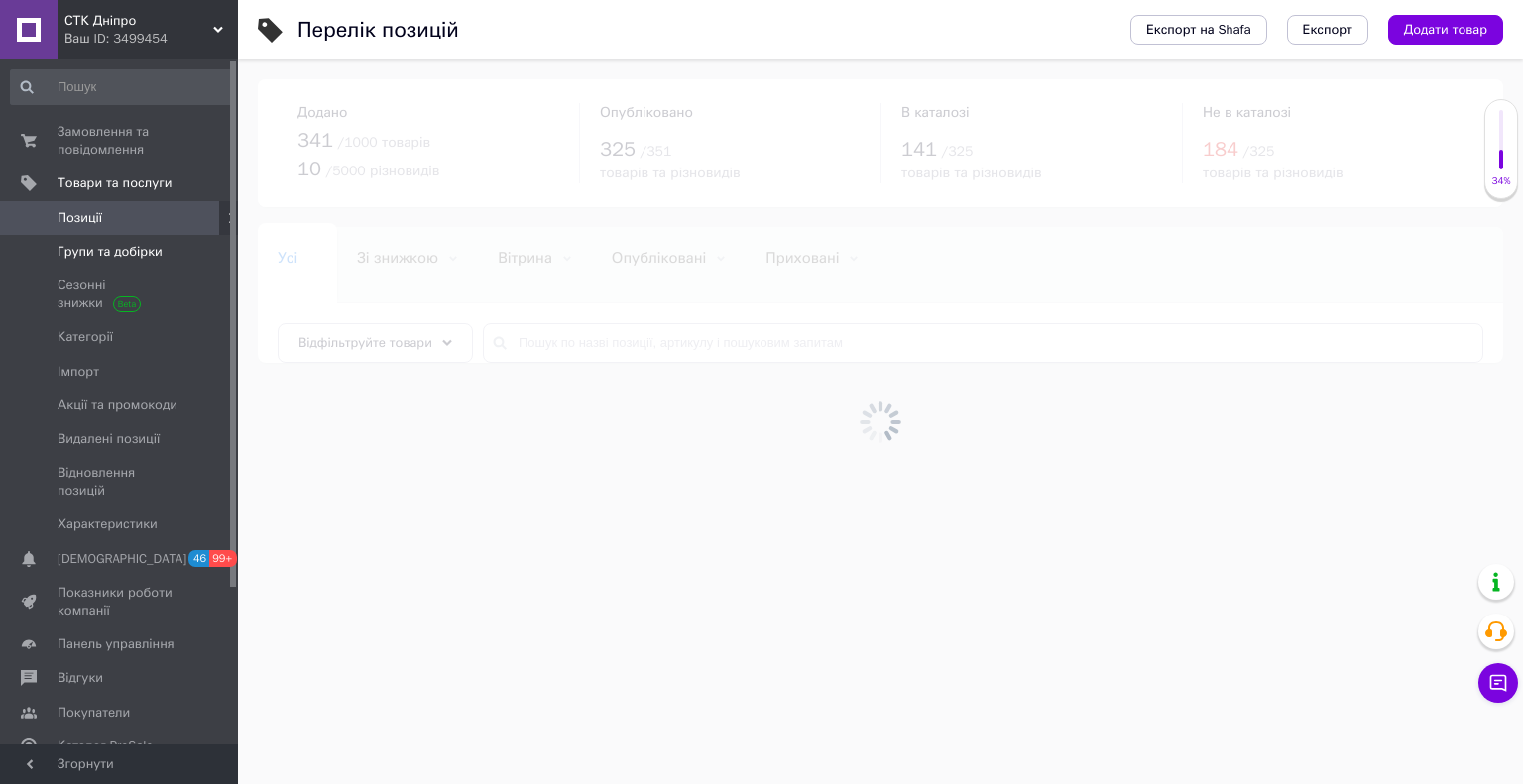 click on "Групи та добірки" at bounding box center [110, 252] 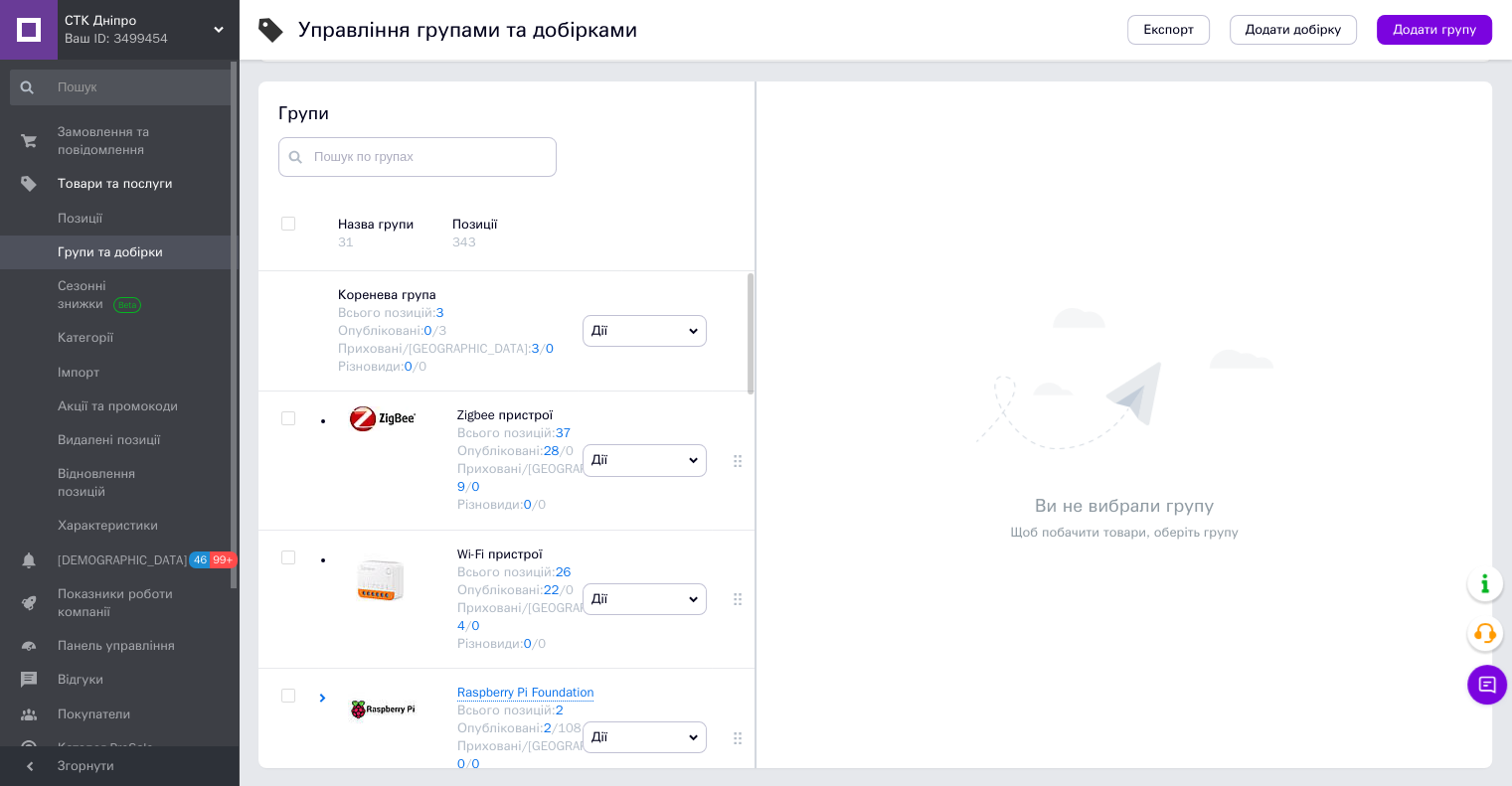 scroll, scrollTop: 112, scrollLeft: 0, axis: vertical 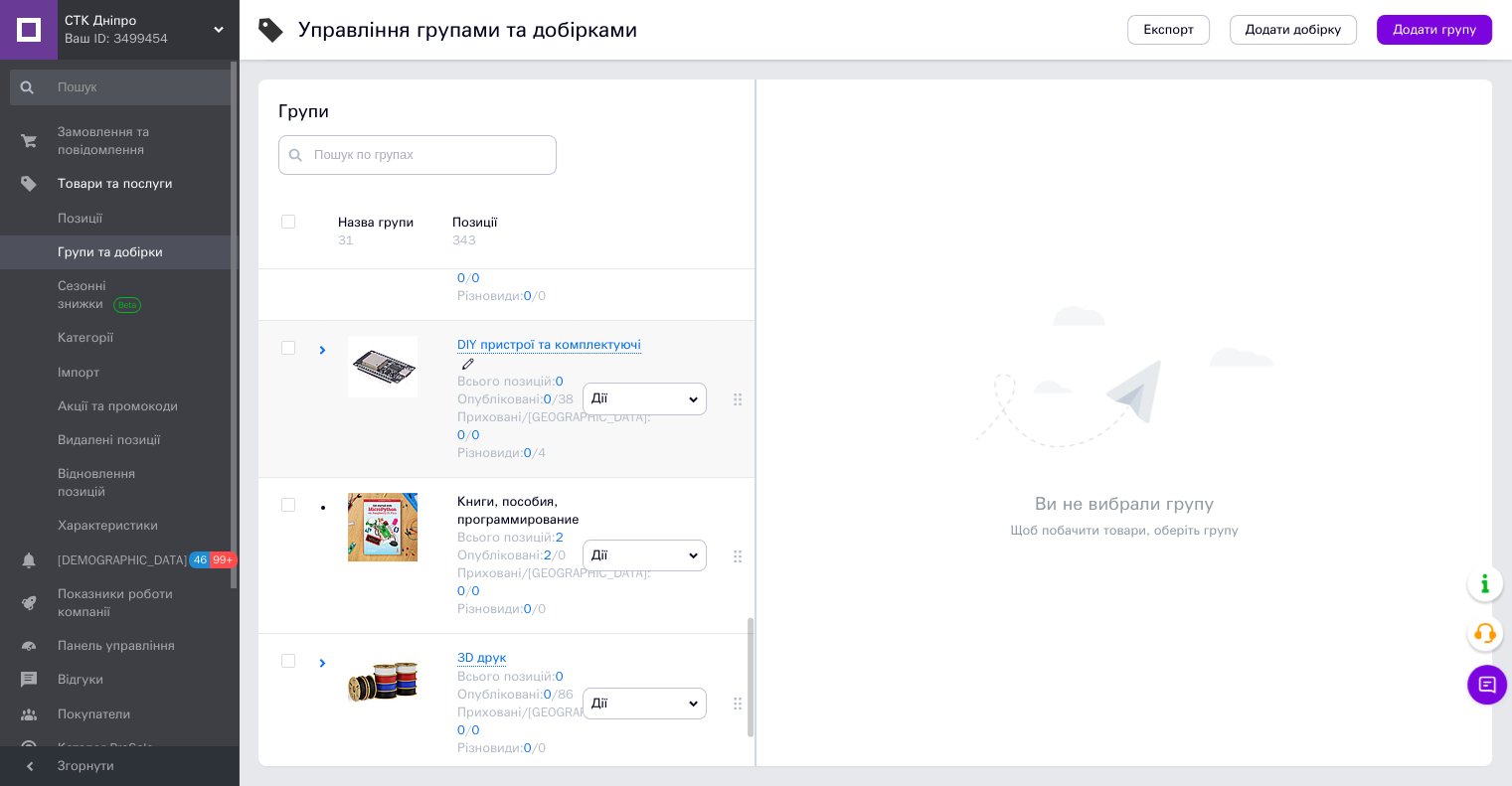 click on "DIY пристрої та комплектуючі" at bounding box center (549, 344) 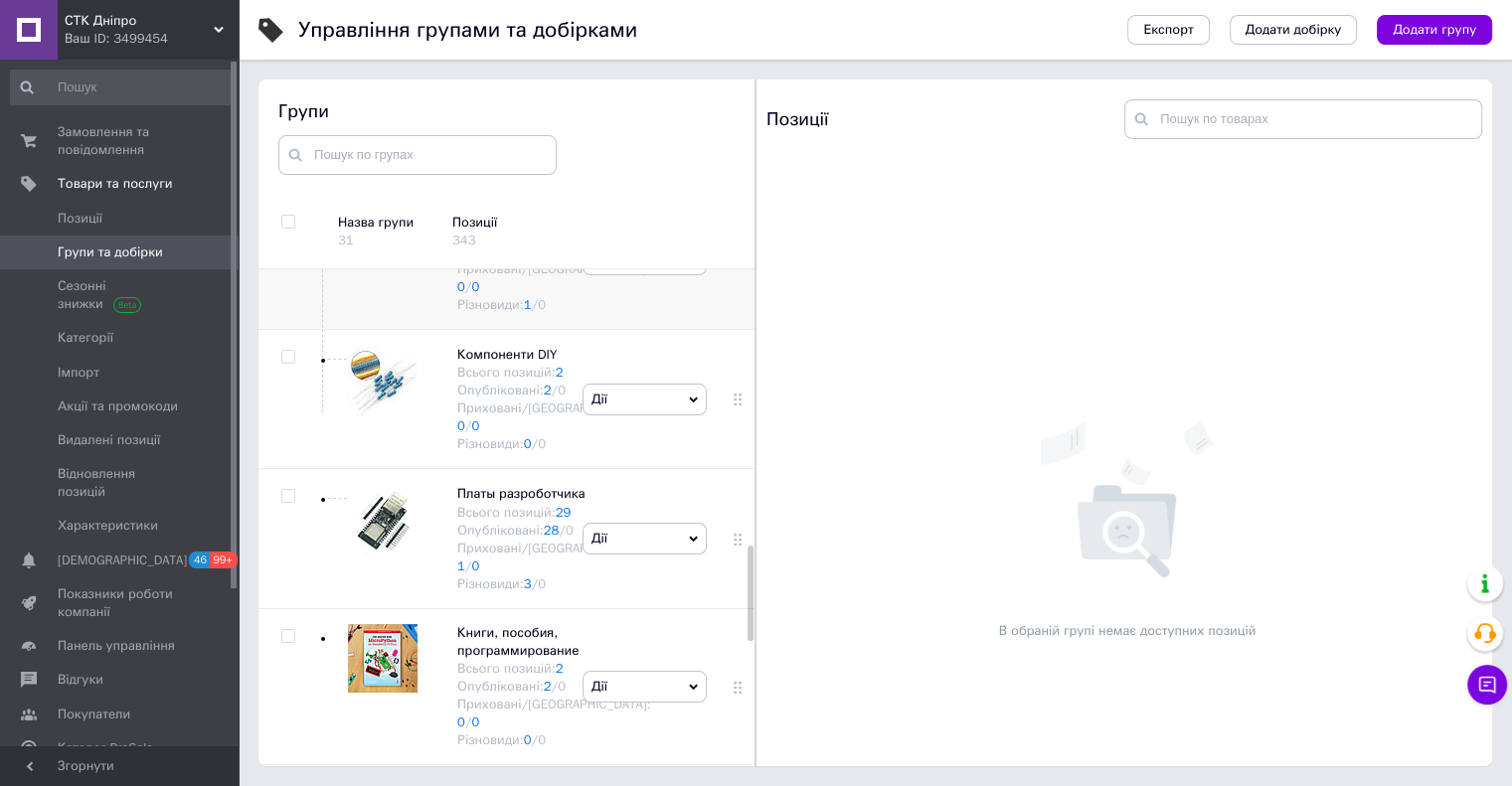 click on "Всього позицій:  8" at bounding box center [554, 234] 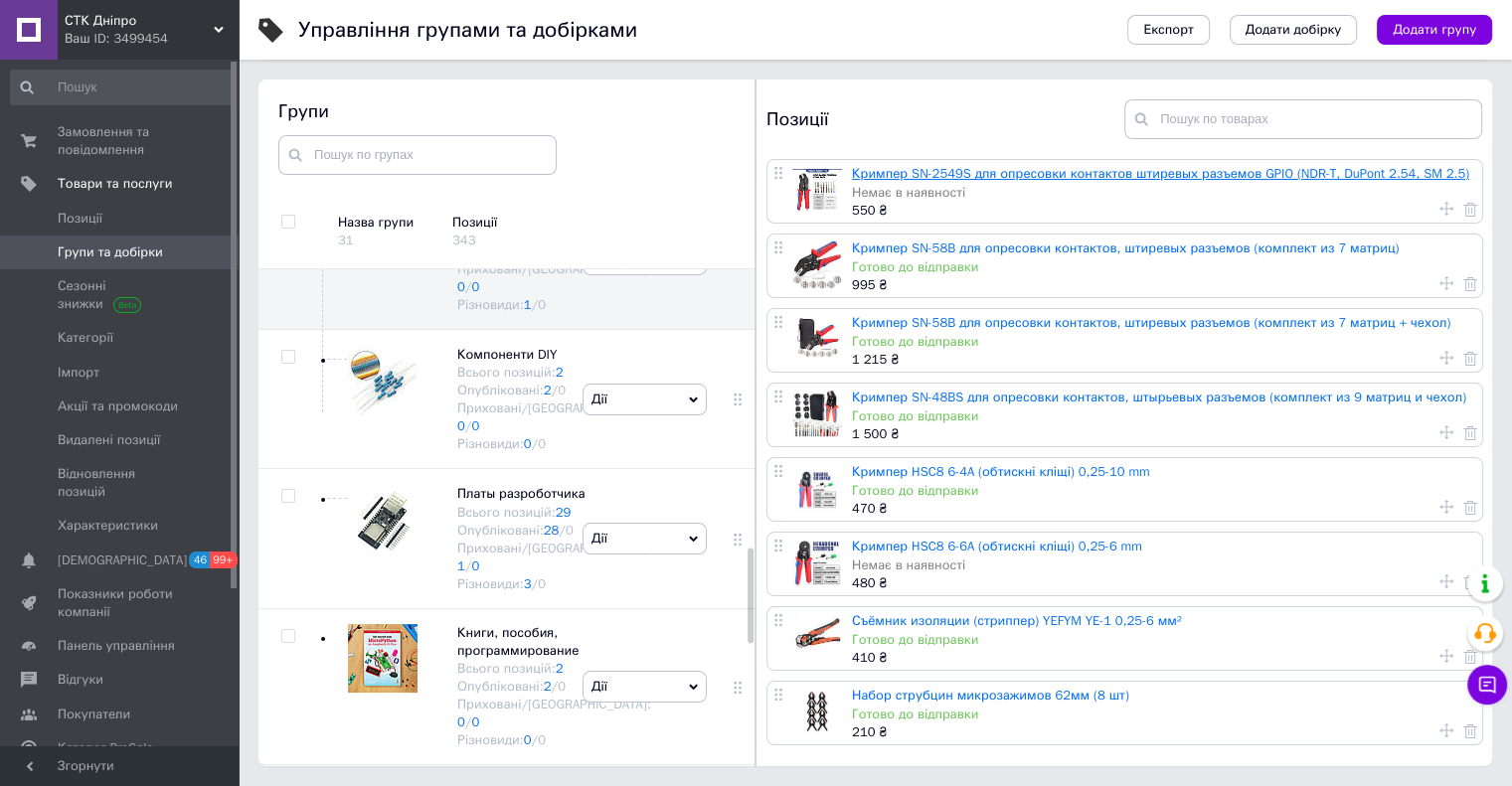 click on "Кримпер SN-2549S для опресовки контактов штиревых разъемов GPIO (NDR-T, DuPont 2.54, SM 2.5)" at bounding box center (1160, 173) 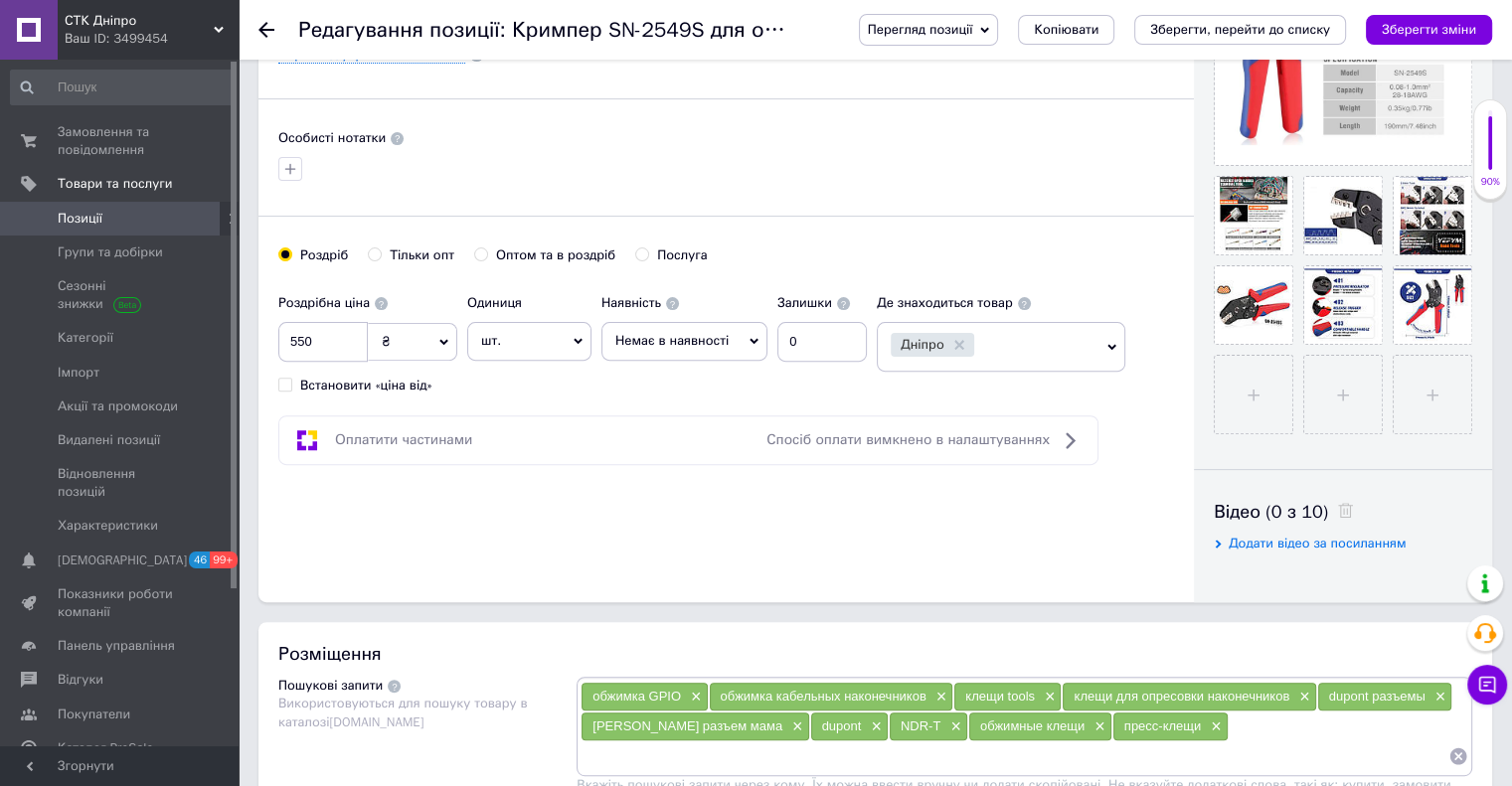 scroll, scrollTop: 596, scrollLeft: 0, axis: vertical 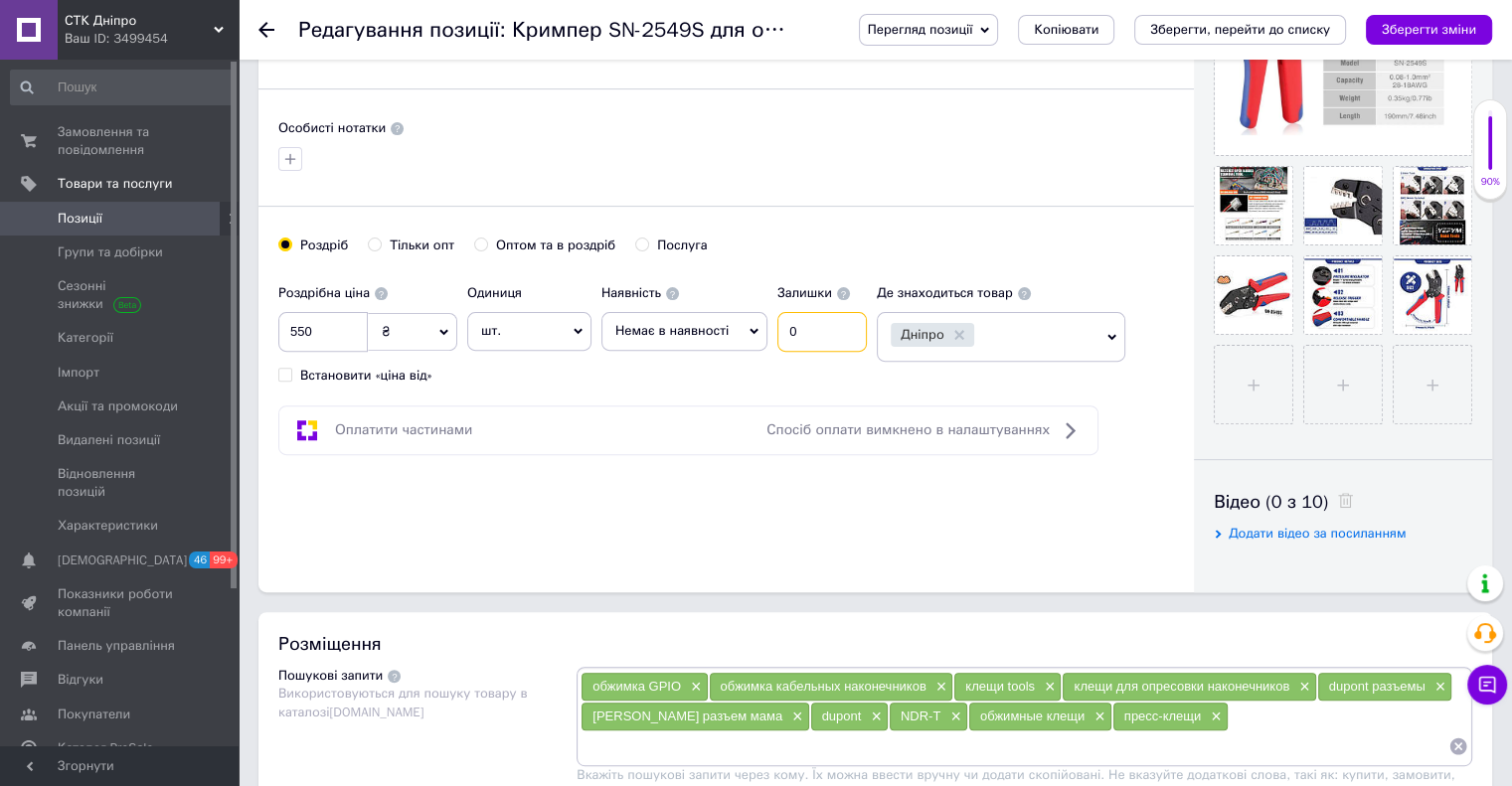 drag, startPoint x: 822, startPoint y: 329, endPoint x: 736, endPoint y: 333, distance: 86.093 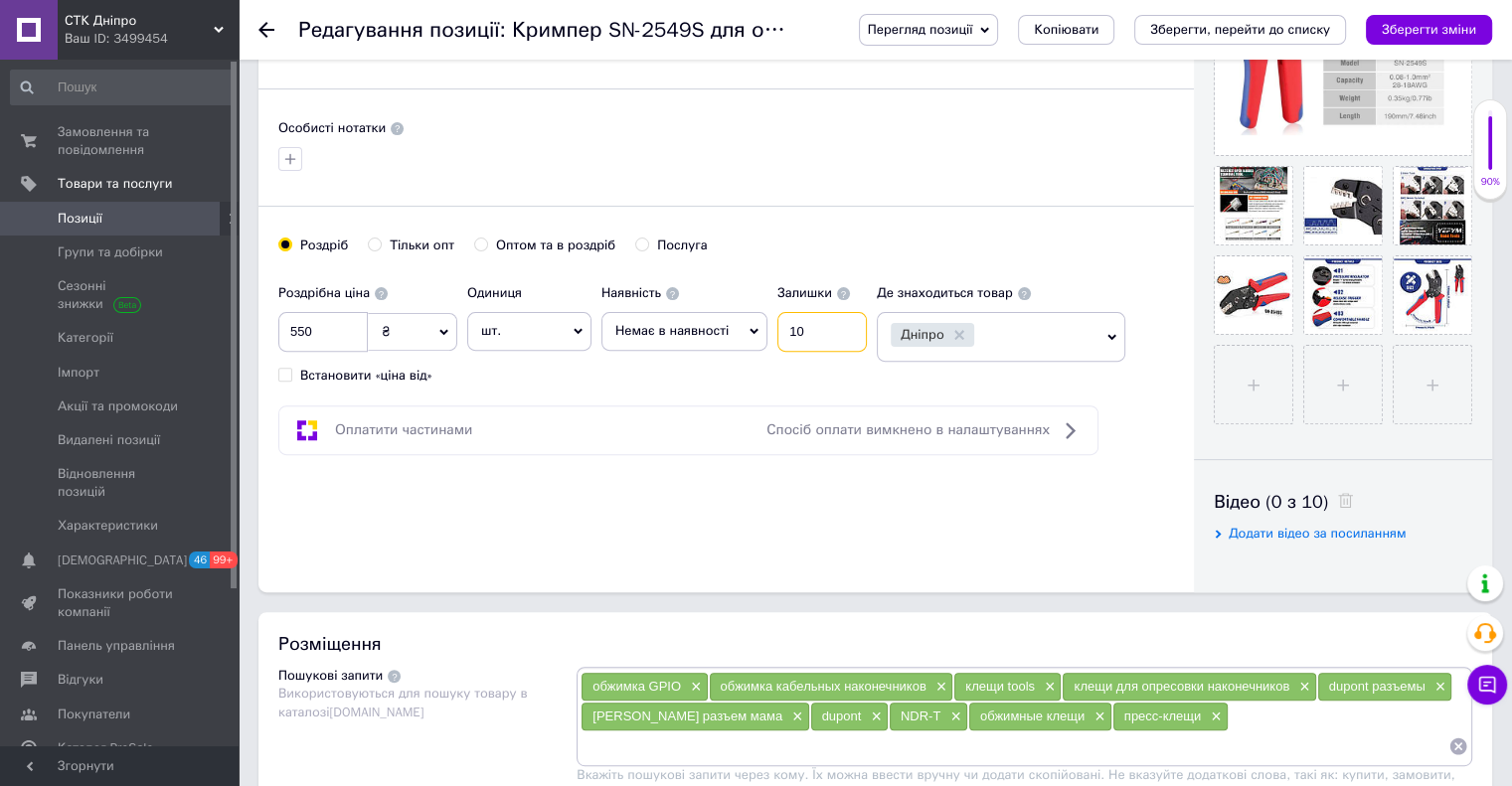 type on "10" 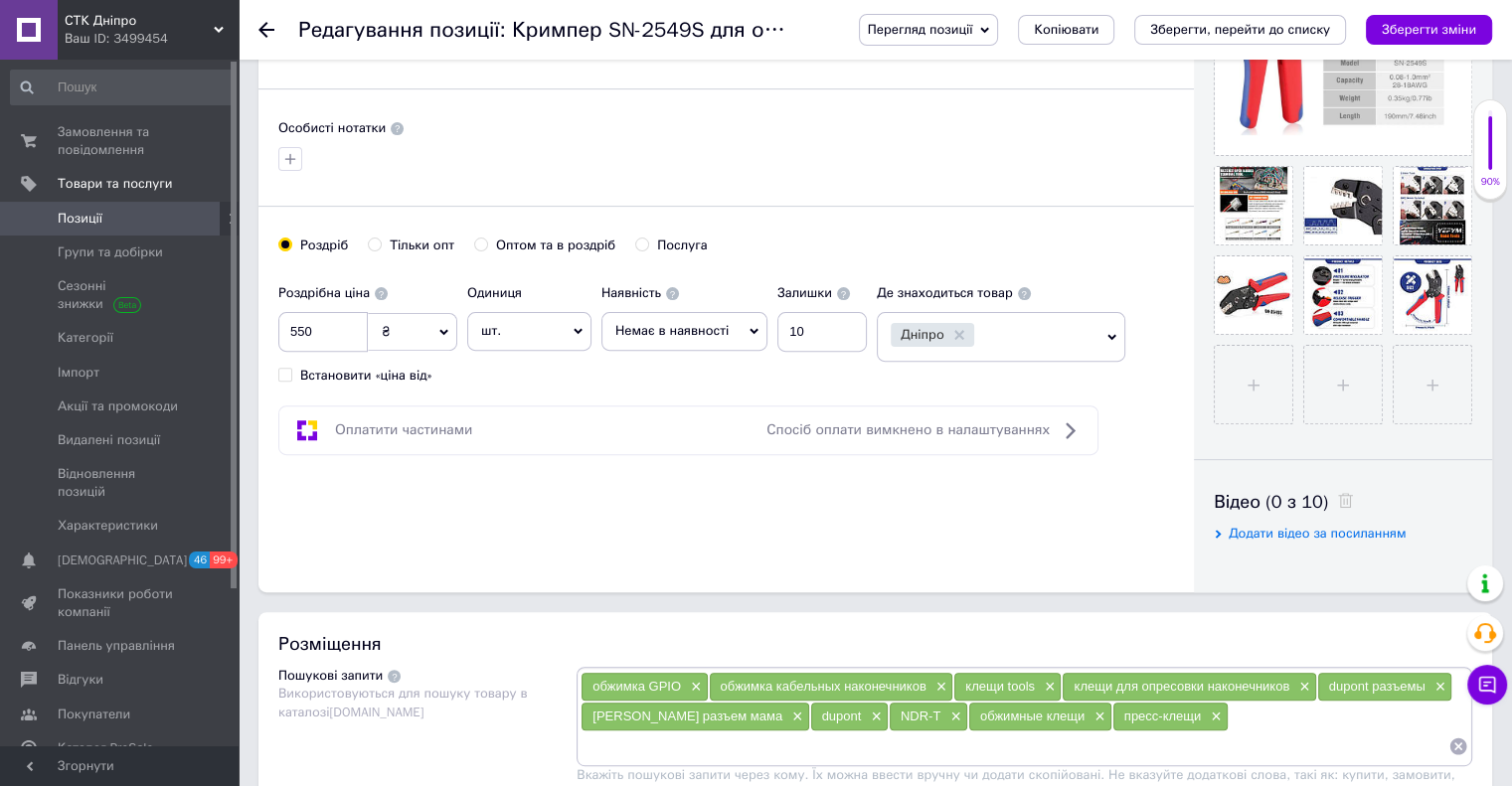 click on "Наявність Немає в наявності В наявності Під замовлення Готово до відправки" at bounding box center [684, 312] 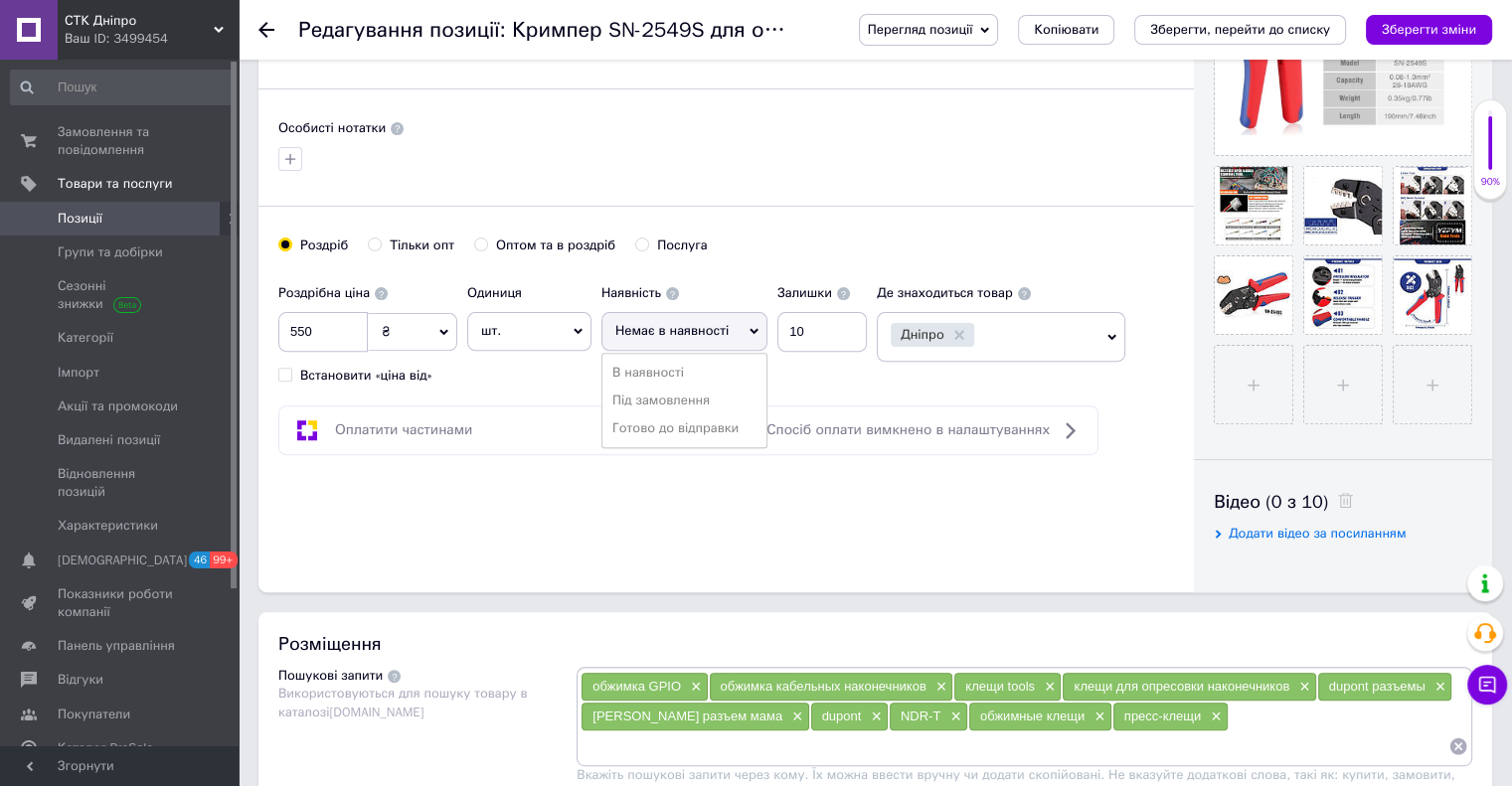 click on "Готово до відправки" at bounding box center (684, 428) 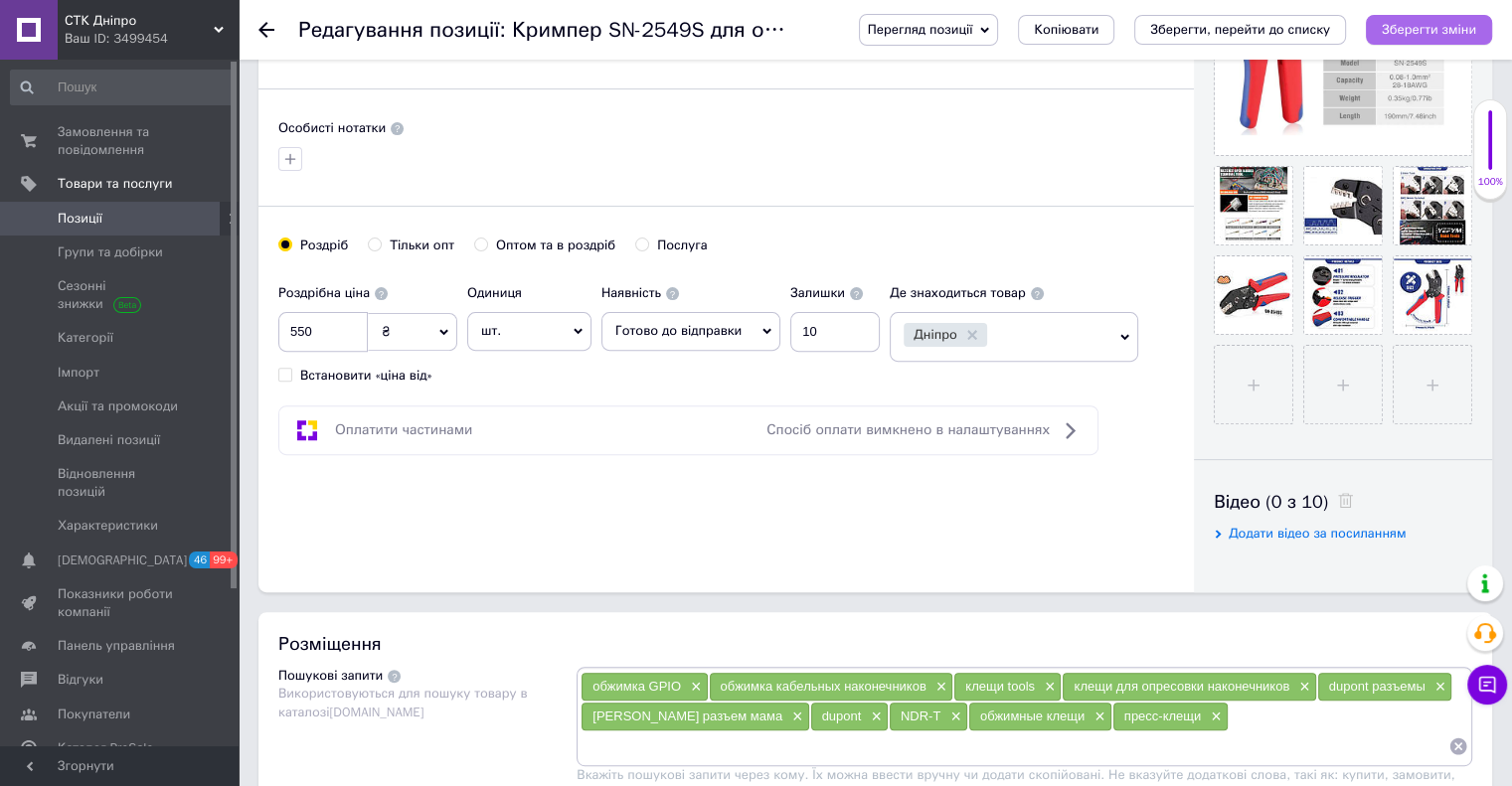 click on "Зберегти зміни" at bounding box center (1428, 29) 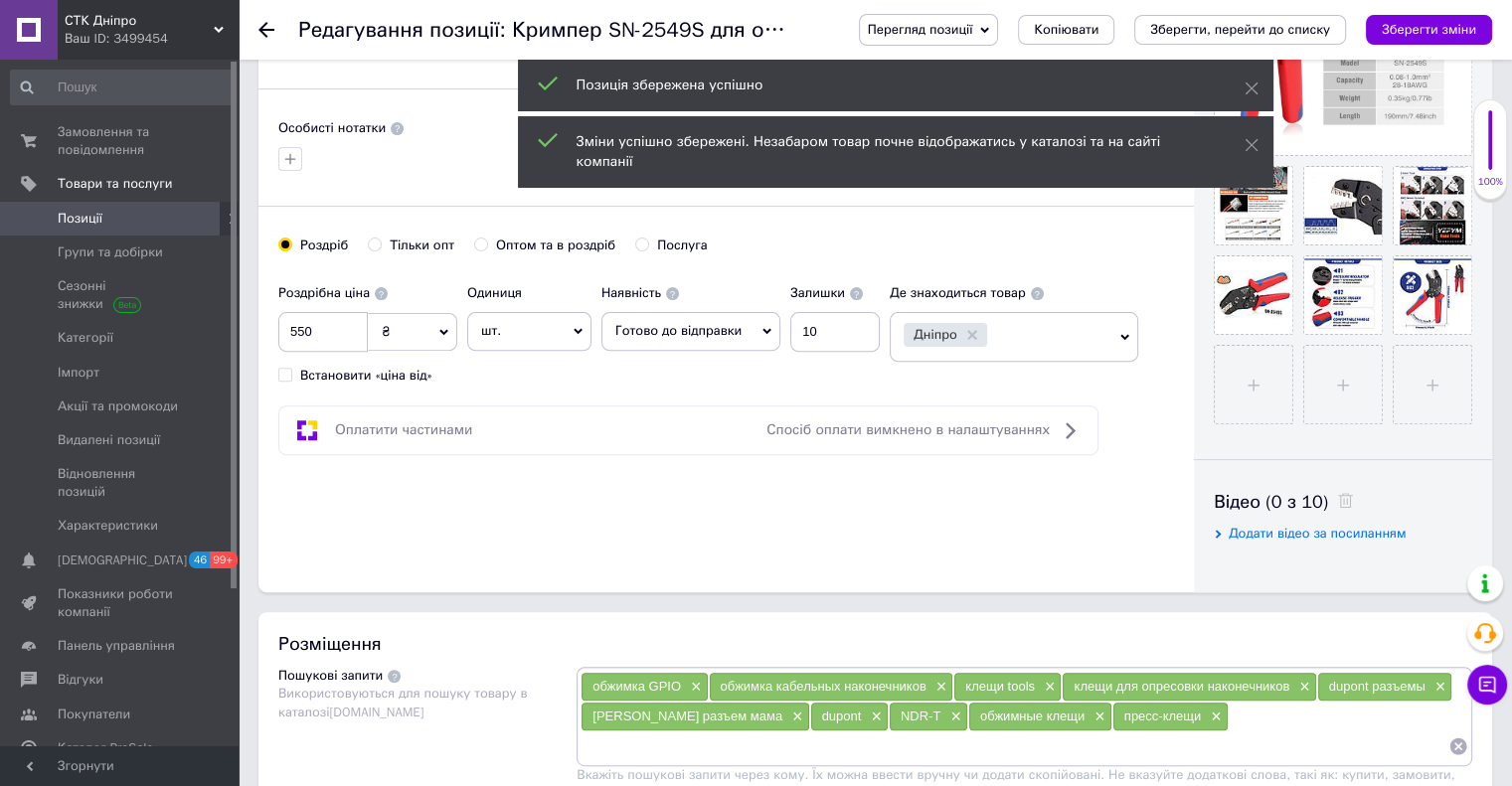 click 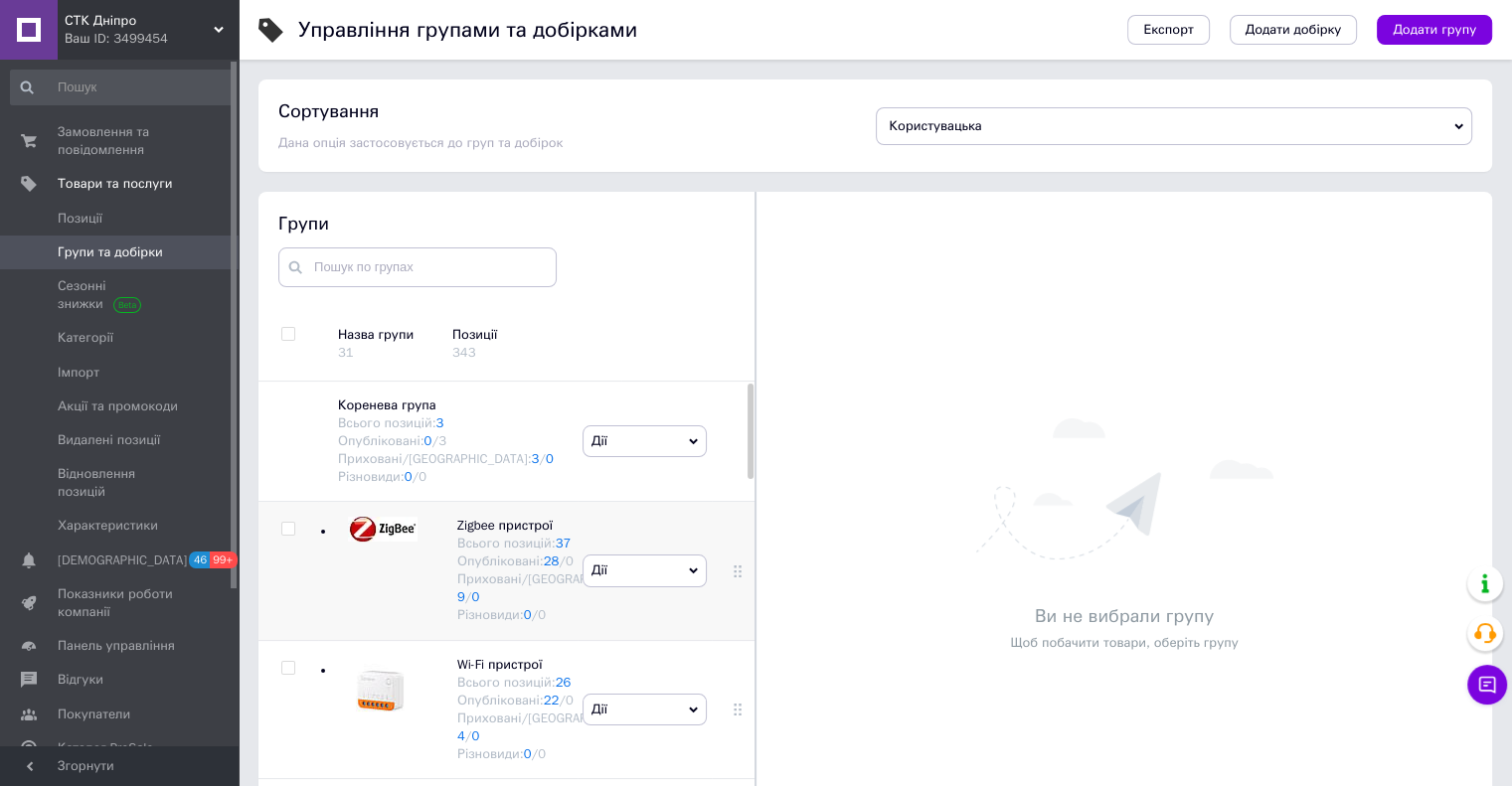 scroll, scrollTop: 73, scrollLeft: 0, axis: vertical 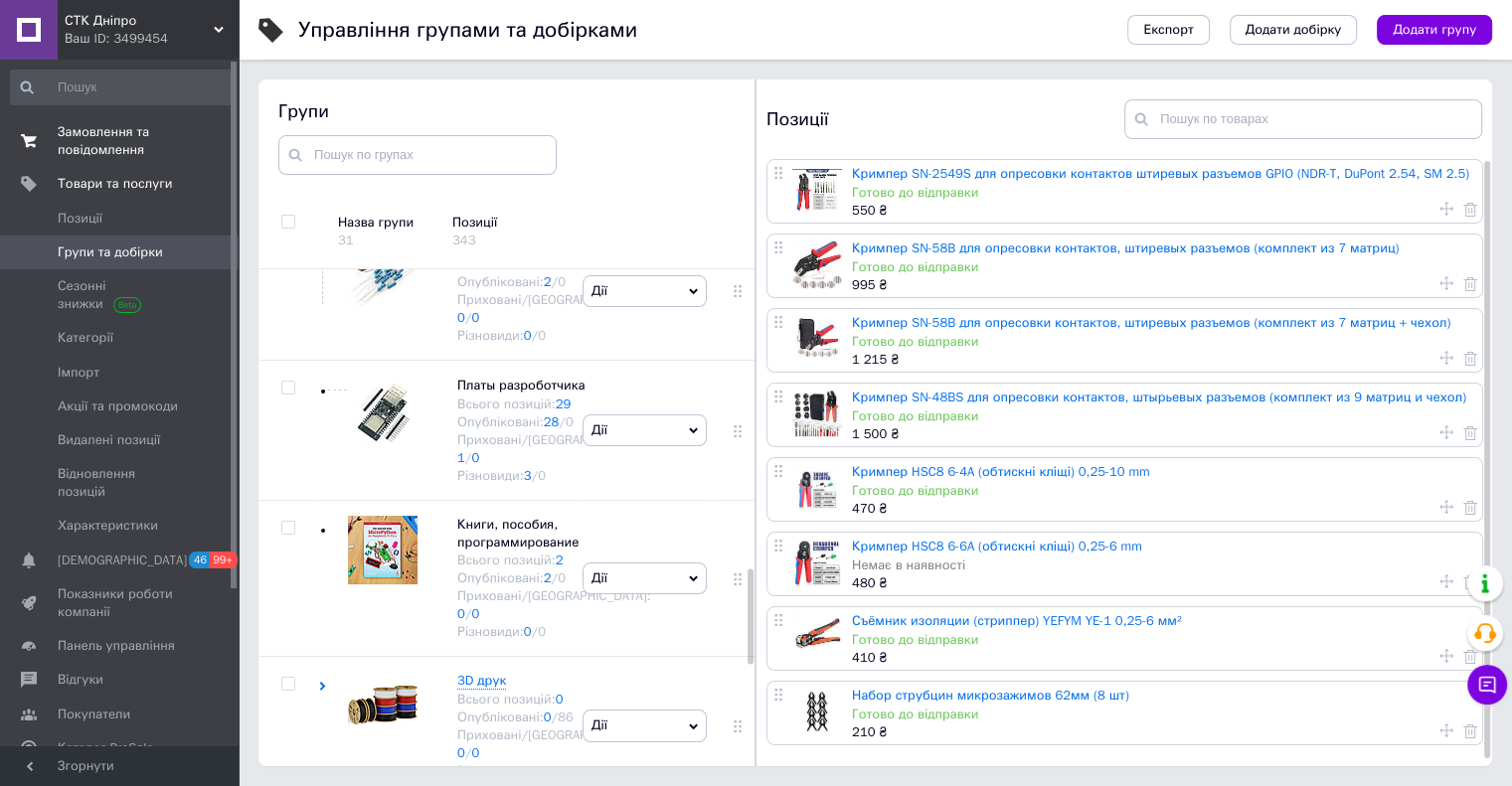 click on "Замовлення та повідомлення" at bounding box center [120, 141] 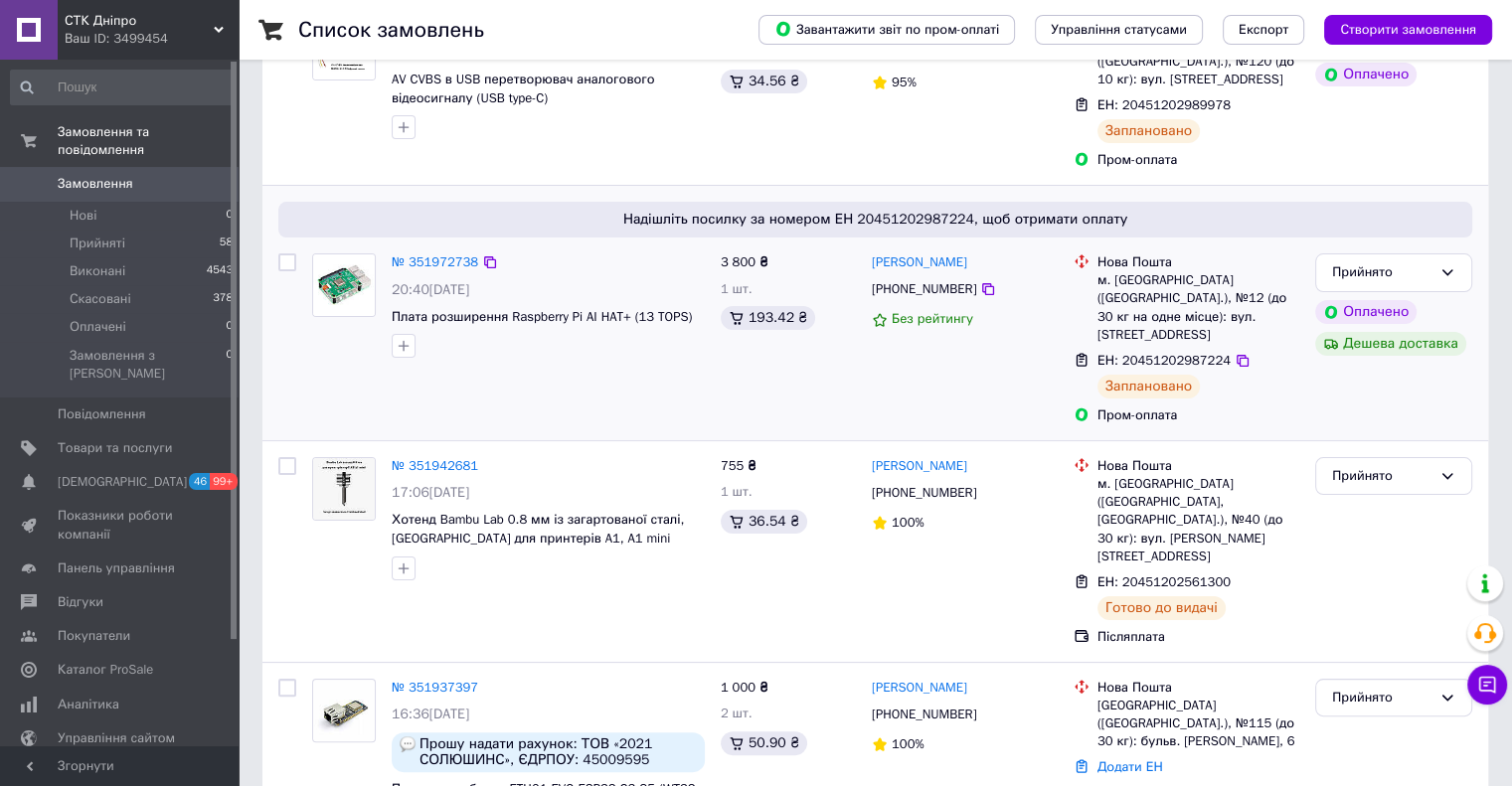scroll, scrollTop: 298, scrollLeft: 0, axis: vertical 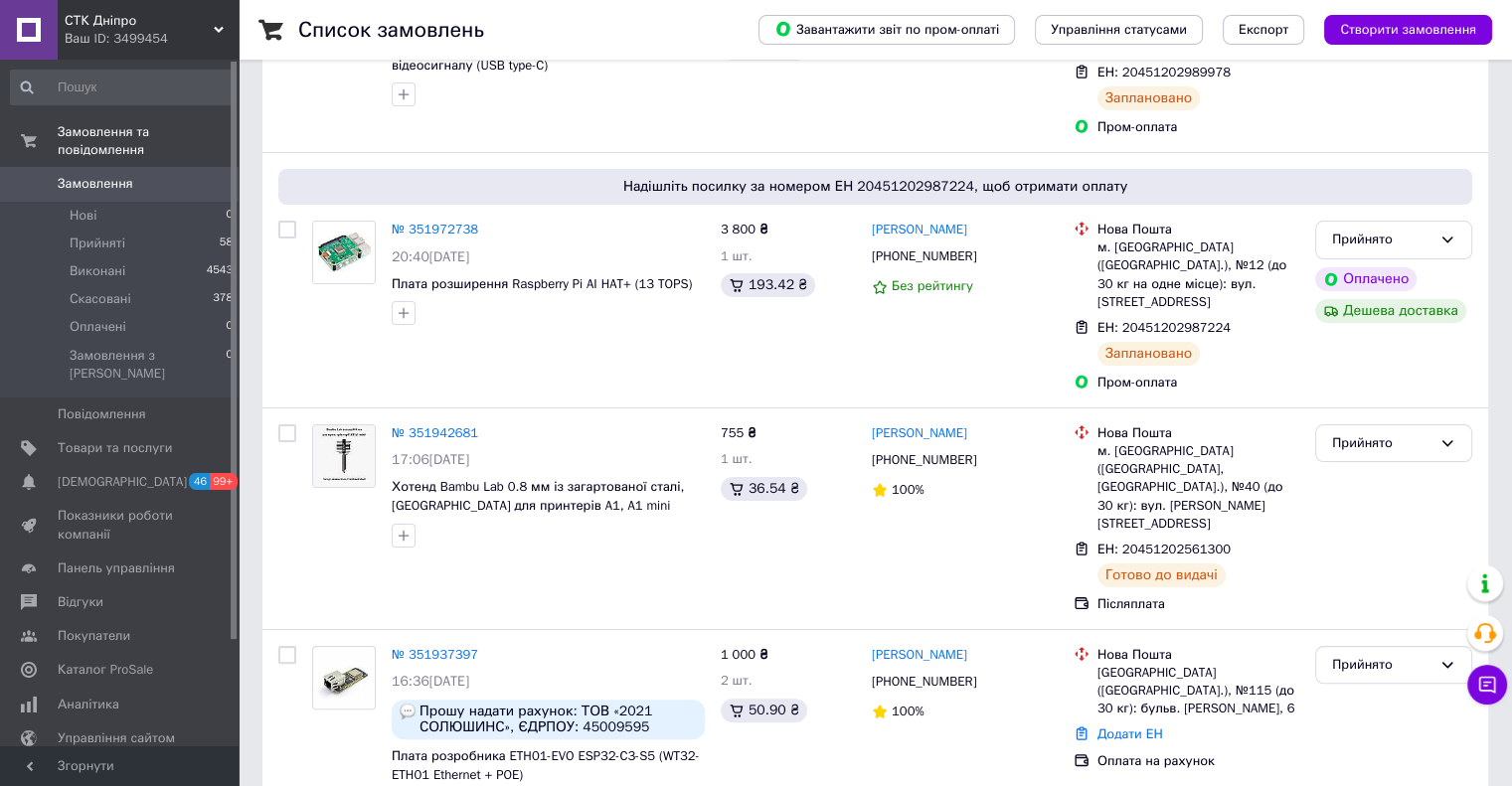 click on "Список замовлень   Завантажити звіт по пром-оплаті Управління статусами Експорт Створити замовлення Фільтри Збережені фільтри: Усі (4979) Замовлення Cума Покупець Доставка та оплата Статус Надішліть посилку за номером ЕН 20451202989978, щоб отримати оплату № 351986200 22:26, 09.07.2025 AV CVBS в USB перетворювач аналогового відеосигналу (USB type-C) 515 ₴ 1 шт. 34.56 ₴ Михаил Красулин +380503272413 95% Нова Пошта м. Київ (Київська обл.), №120 (до 10 кг): вул. Ніжинська, 16 ЕН: 20451202989978 Заплановано Пром-оплата Прийнято Оплачено Надішліть посилку за номером ЕН 20451202987224, щоб отримати оплату № 351972738 20:40, 09.07.2025" at bounding box center [875, 1876] 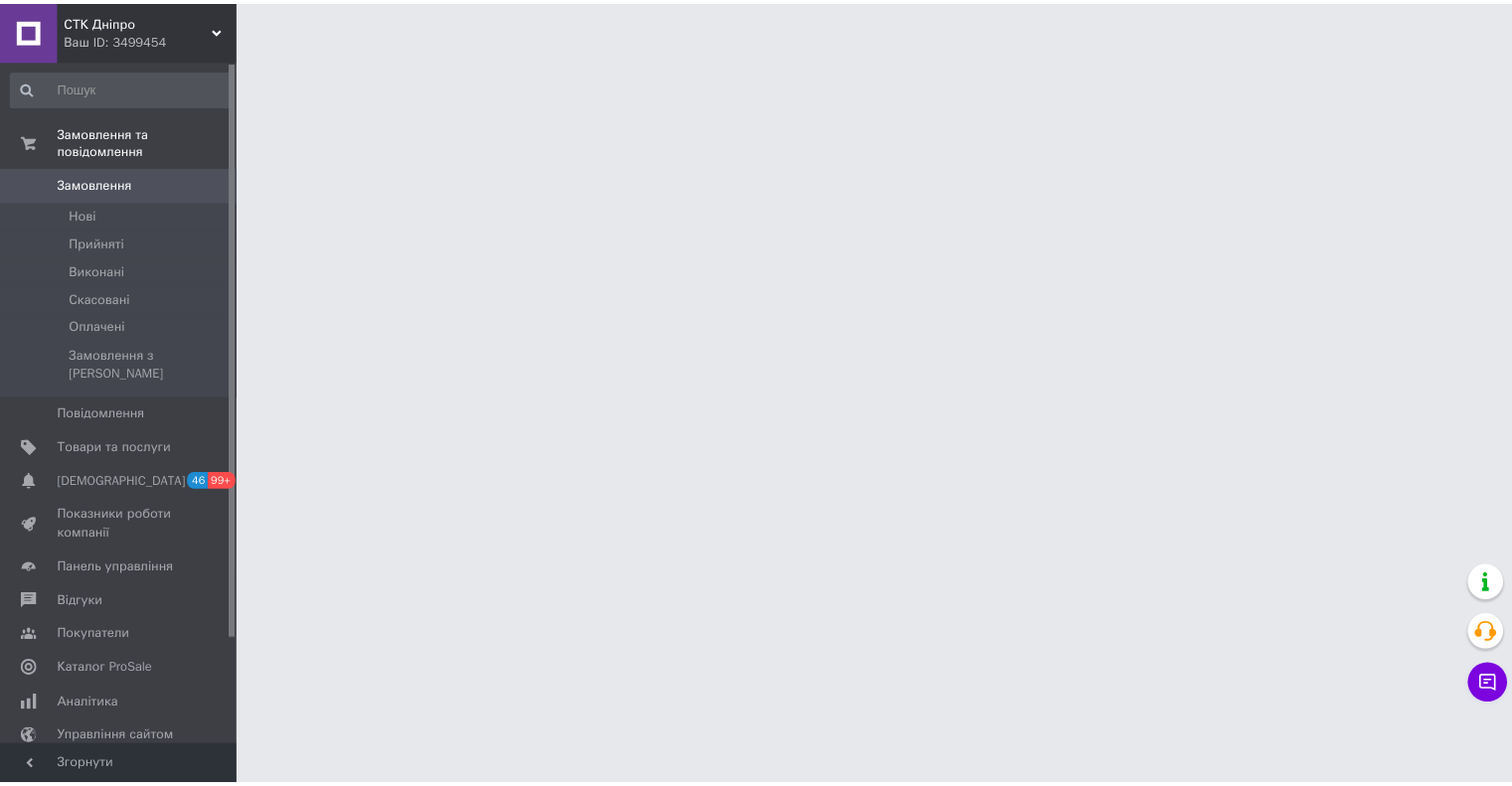 scroll, scrollTop: 0, scrollLeft: 0, axis: both 